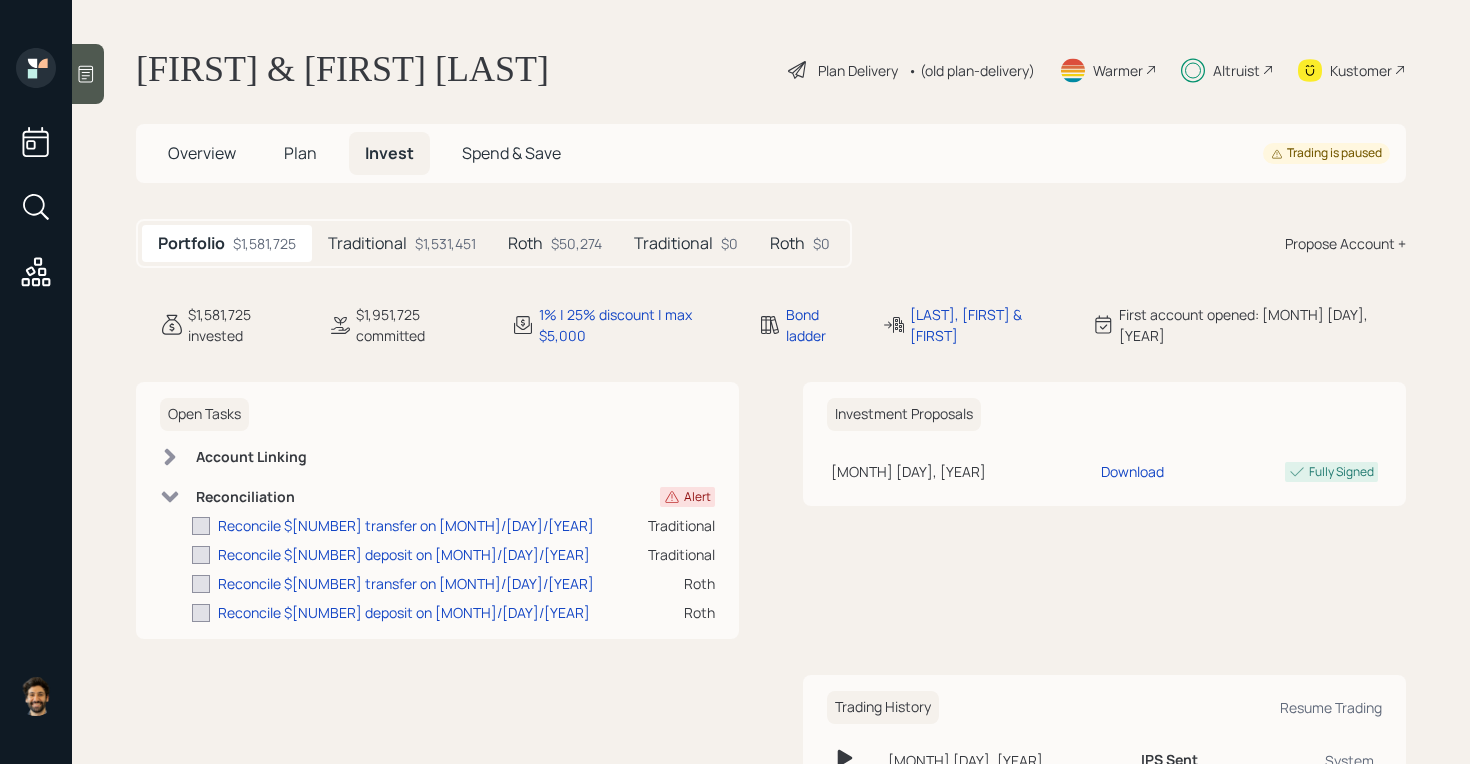 scroll, scrollTop: 0, scrollLeft: 0, axis: both 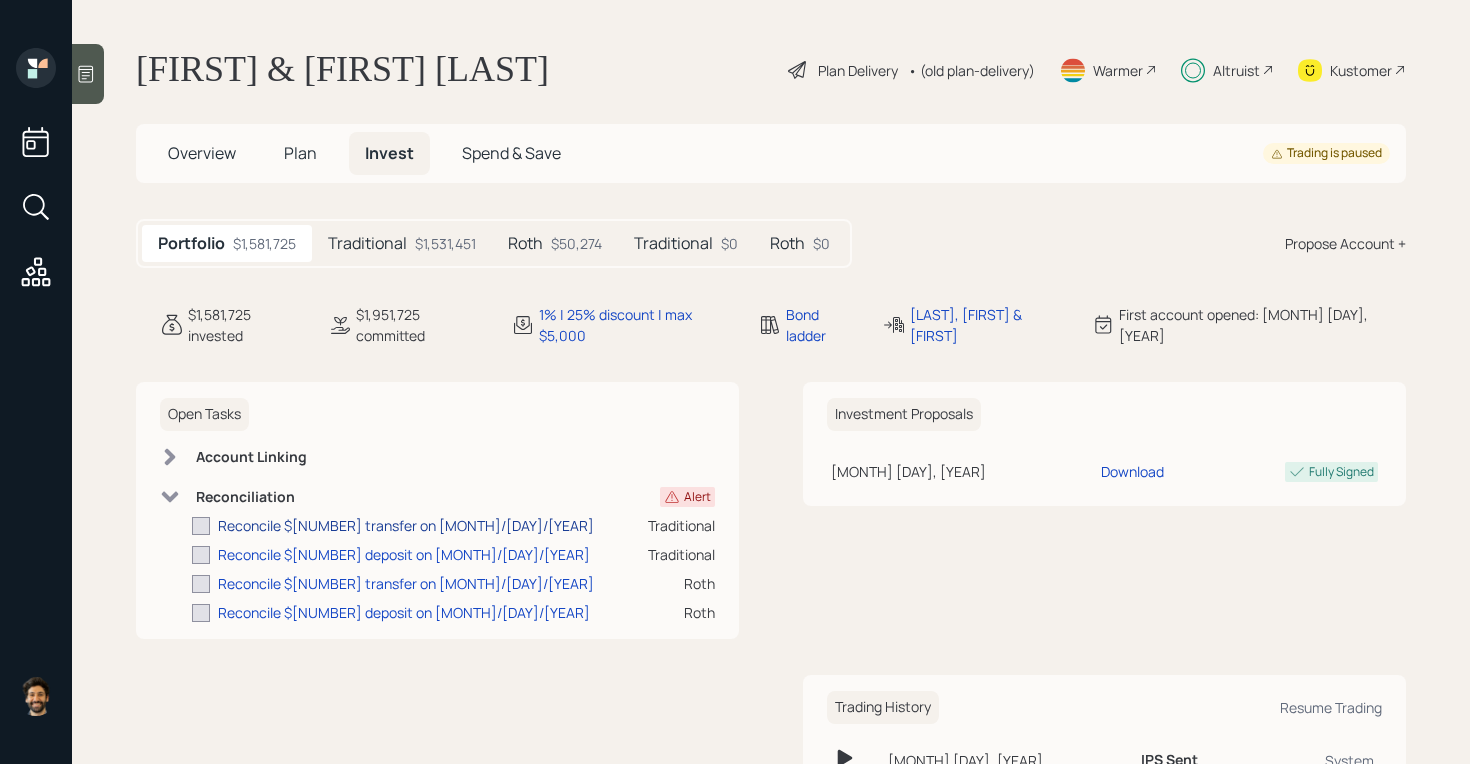 click on "Reconcile $[NUMBER] transfer on [MONTH]/[DAY]/[YEAR]" at bounding box center [406, 525] 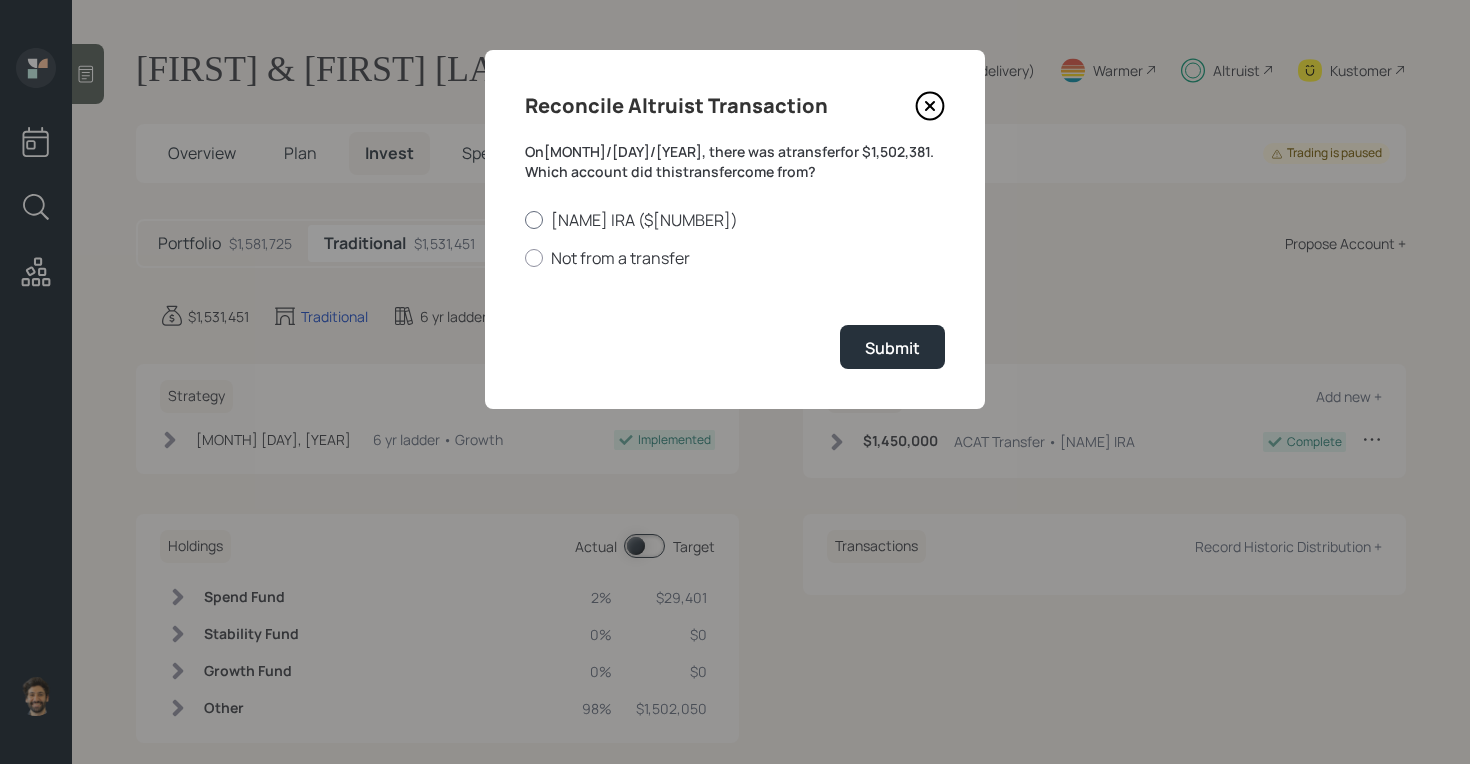 click on "[NAME] IRA ($[NUMBER])" at bounding box center [735, 220] 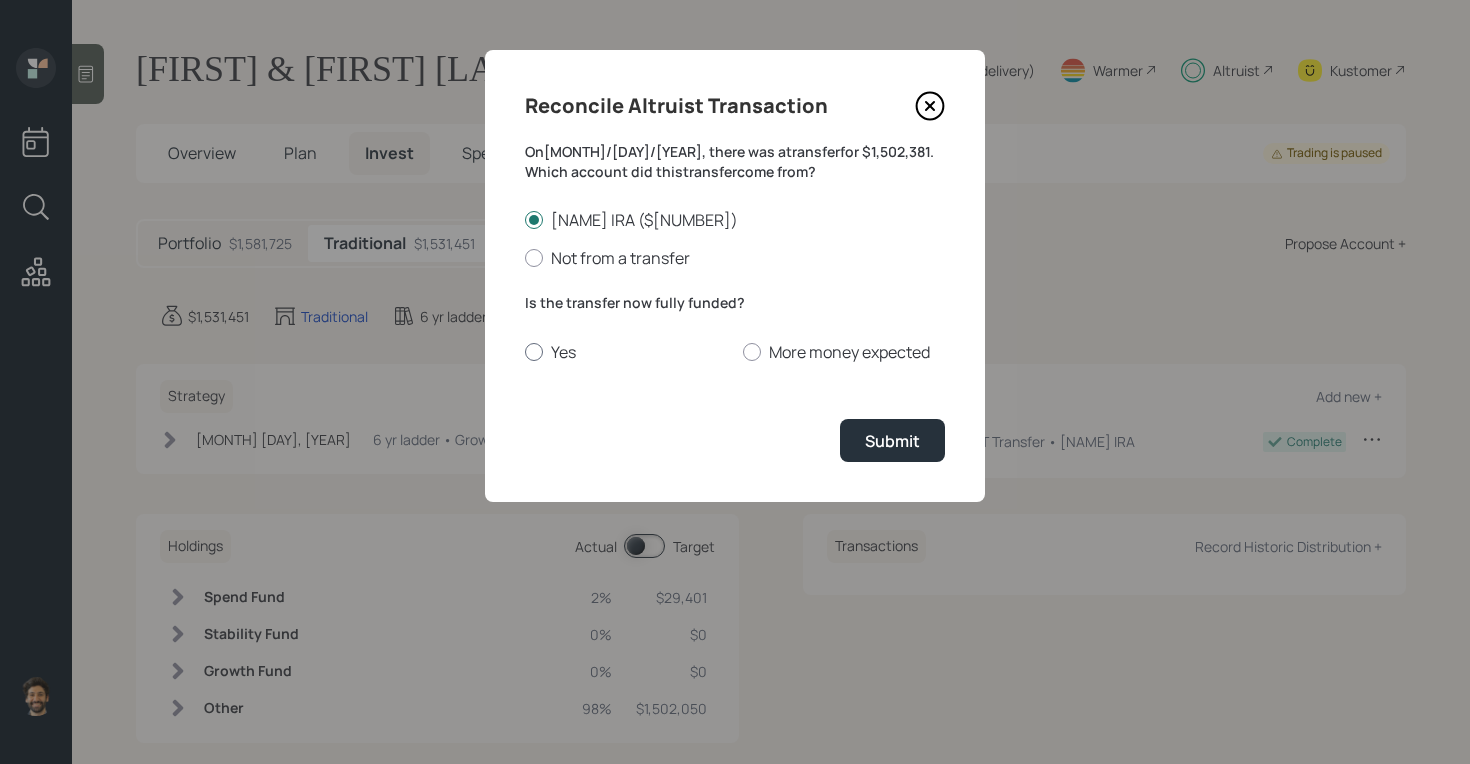 click on "Yes" at bounding box center (626, 352) 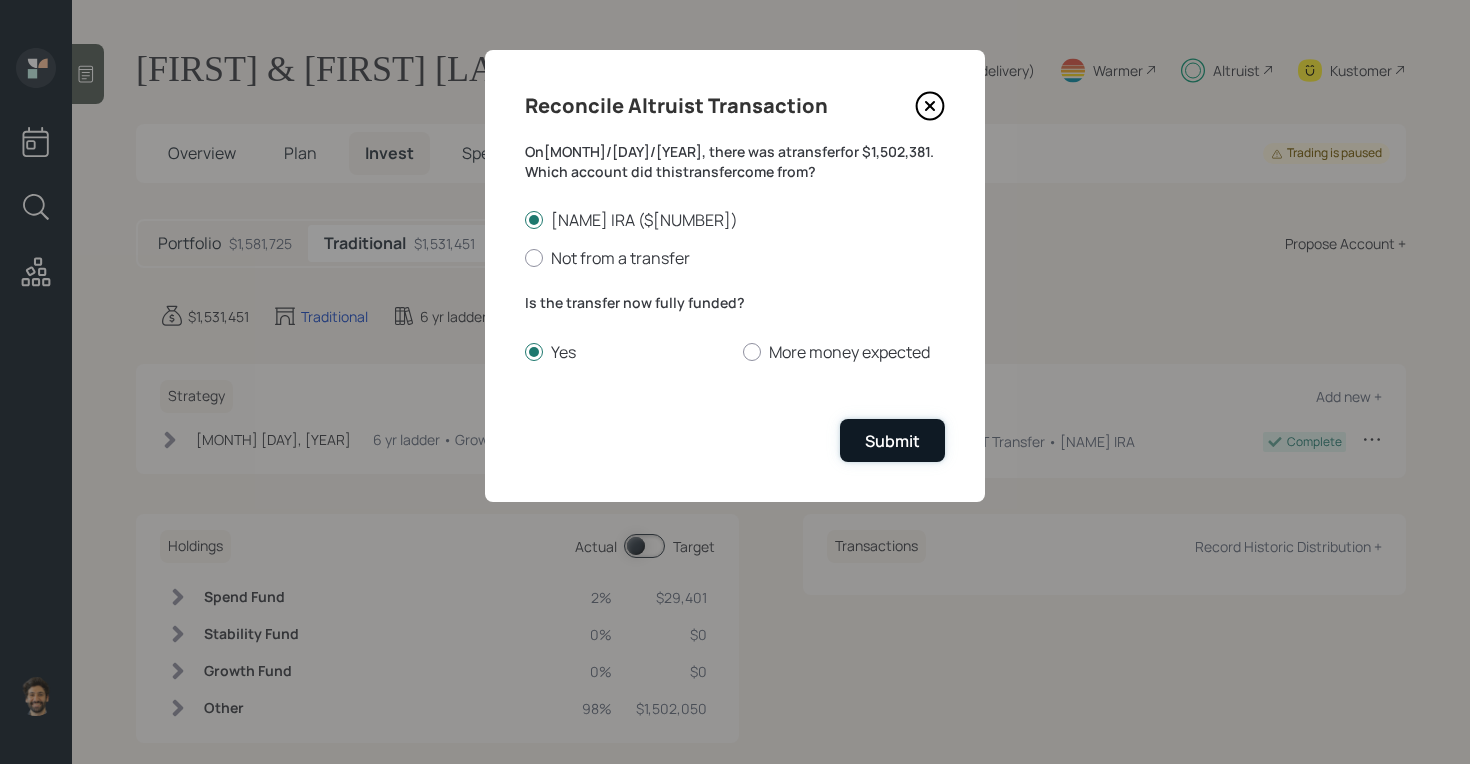 click on "Submit" at bounding box center (892, 441) 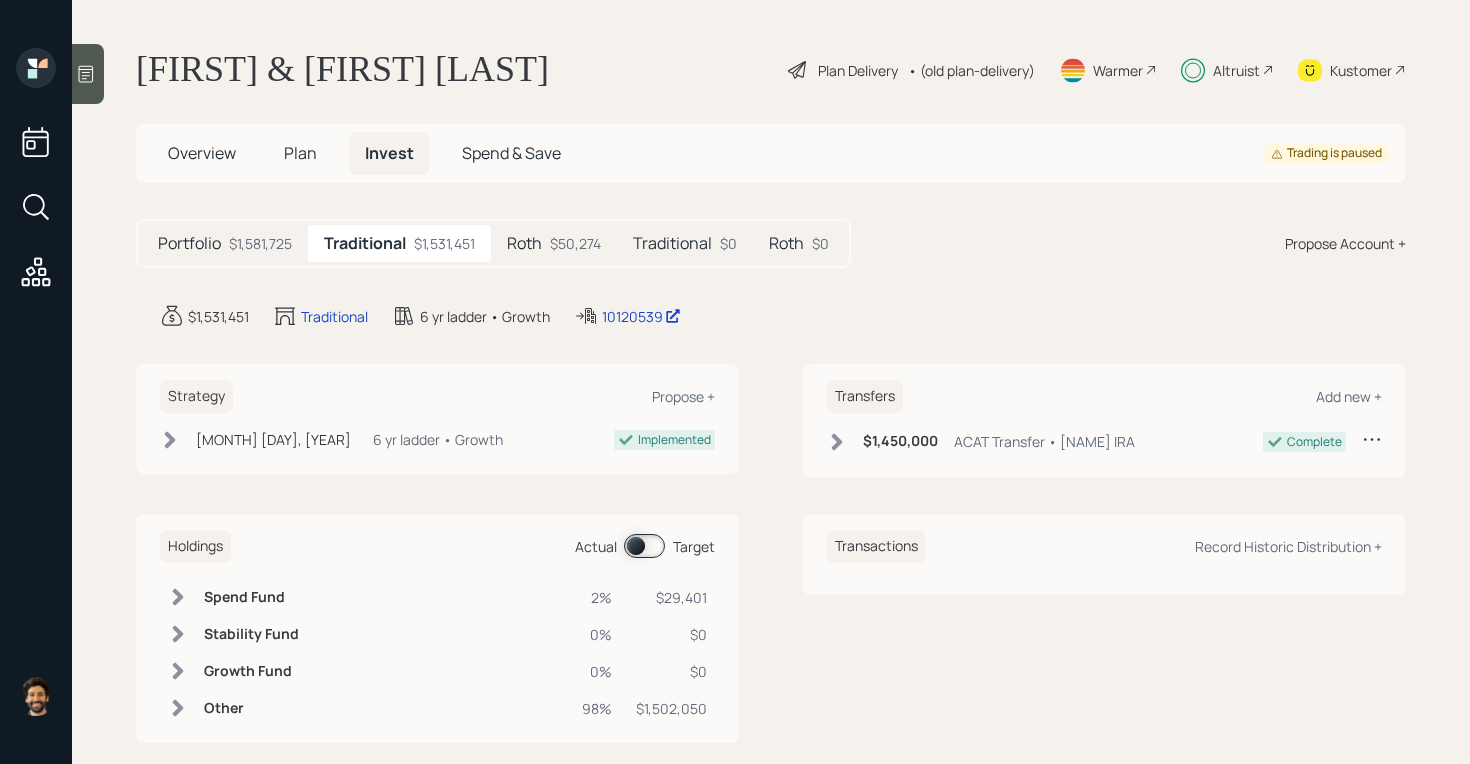 click on "Portfolio" at bounding box center (189, 243) 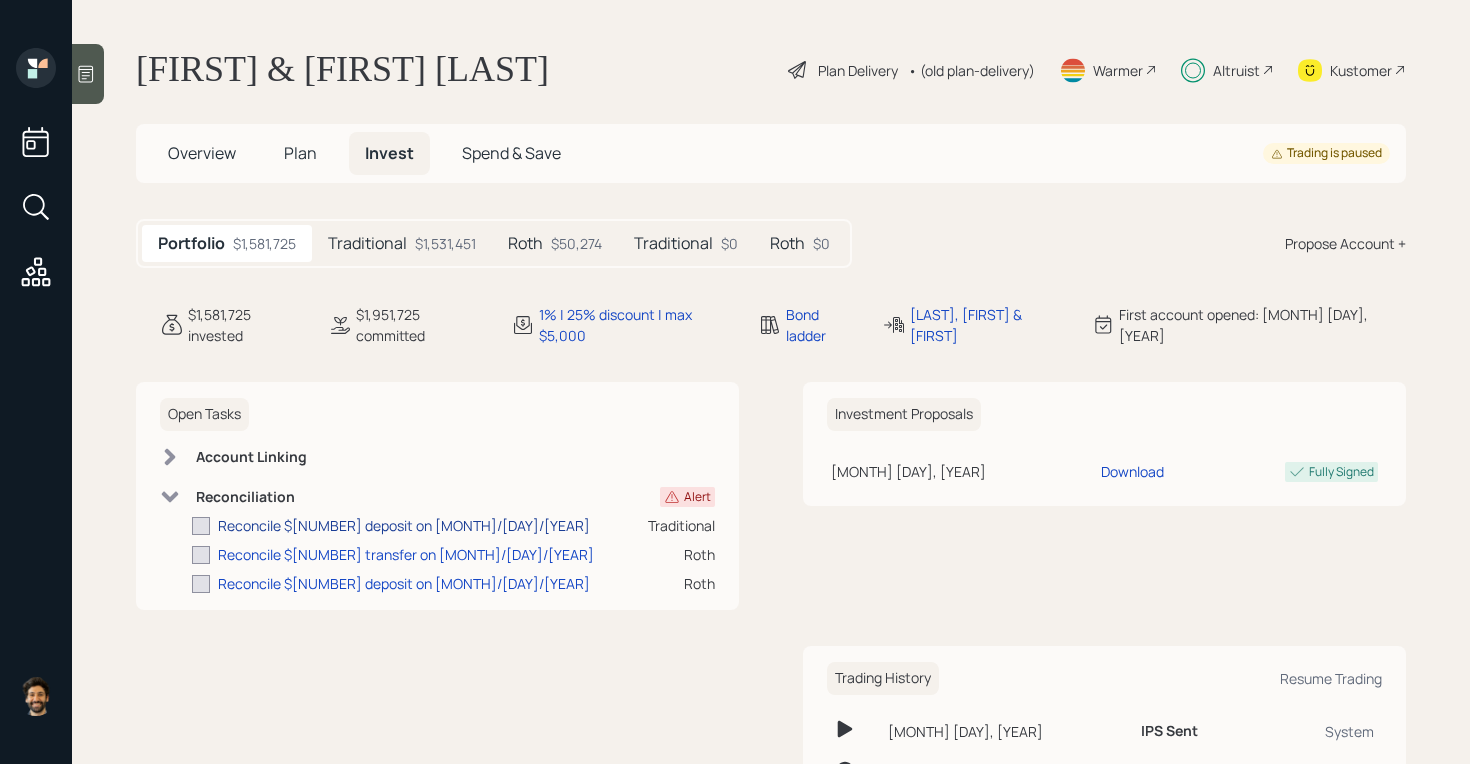 click on "Reconcile $[NUMBER] deposit on [MONTH]/[DAY]/[YEAR]" at bounding box center (404, 525) 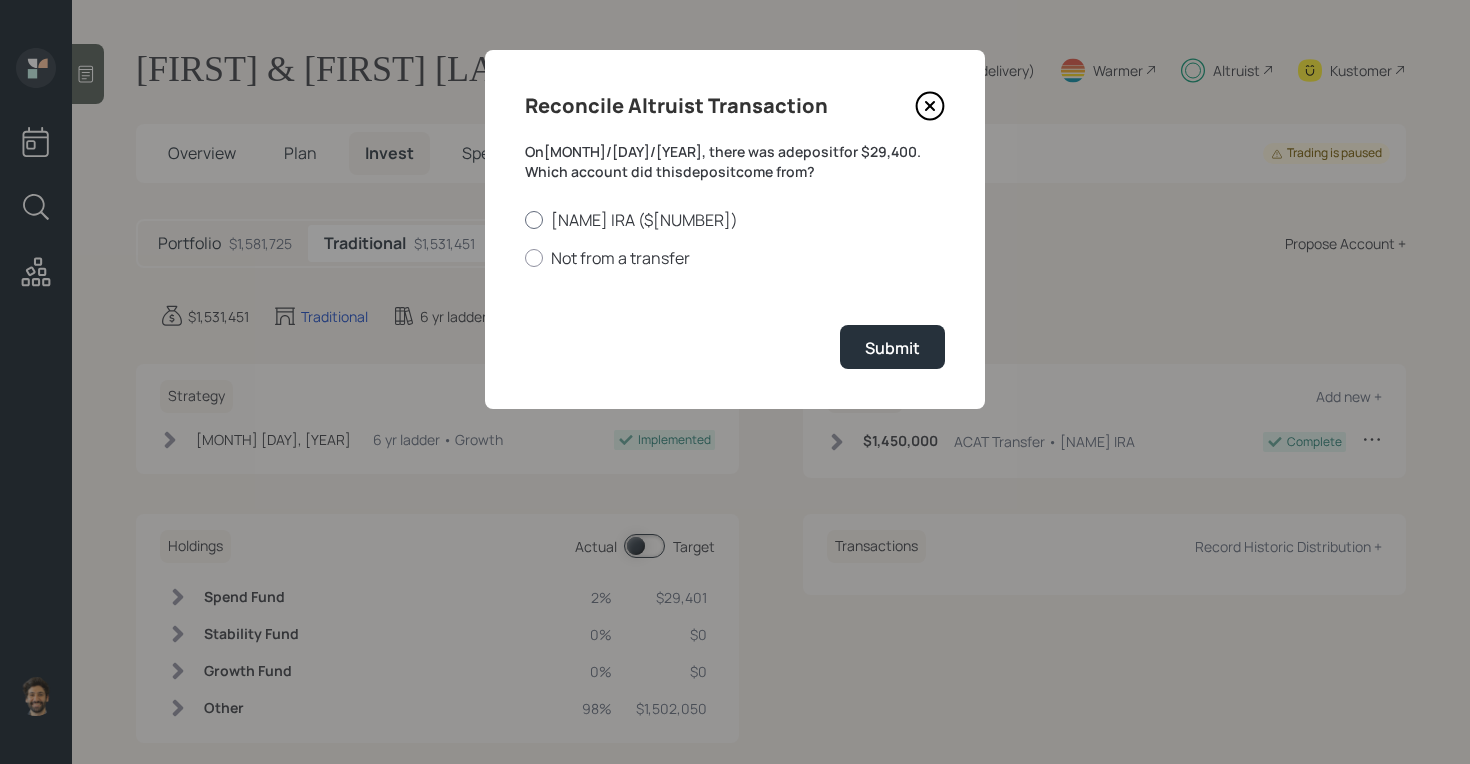 click on "[NAME] IRA ($[NUMBER])" at bounding box center (735, 220) 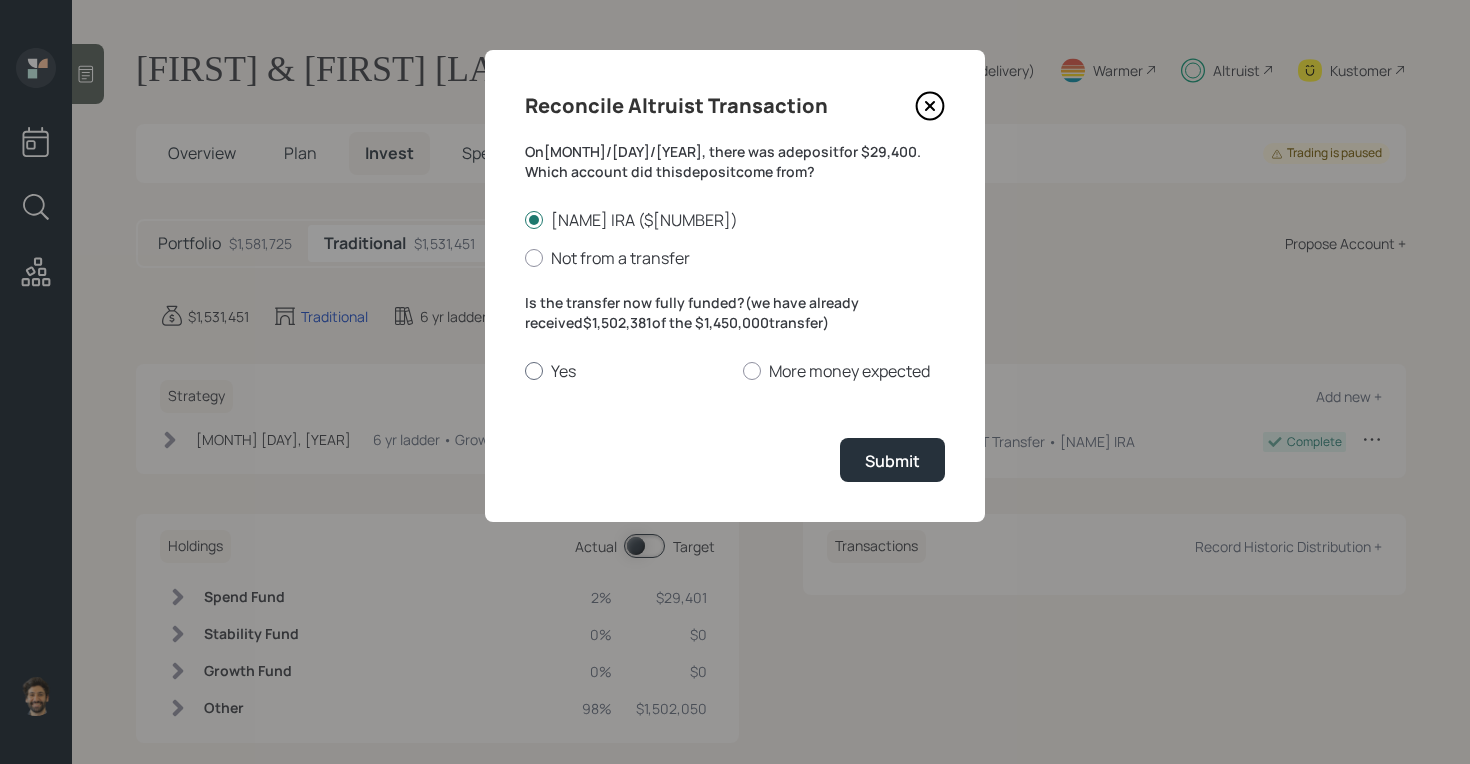 click on "Yes" at bounding box center (626, 371) 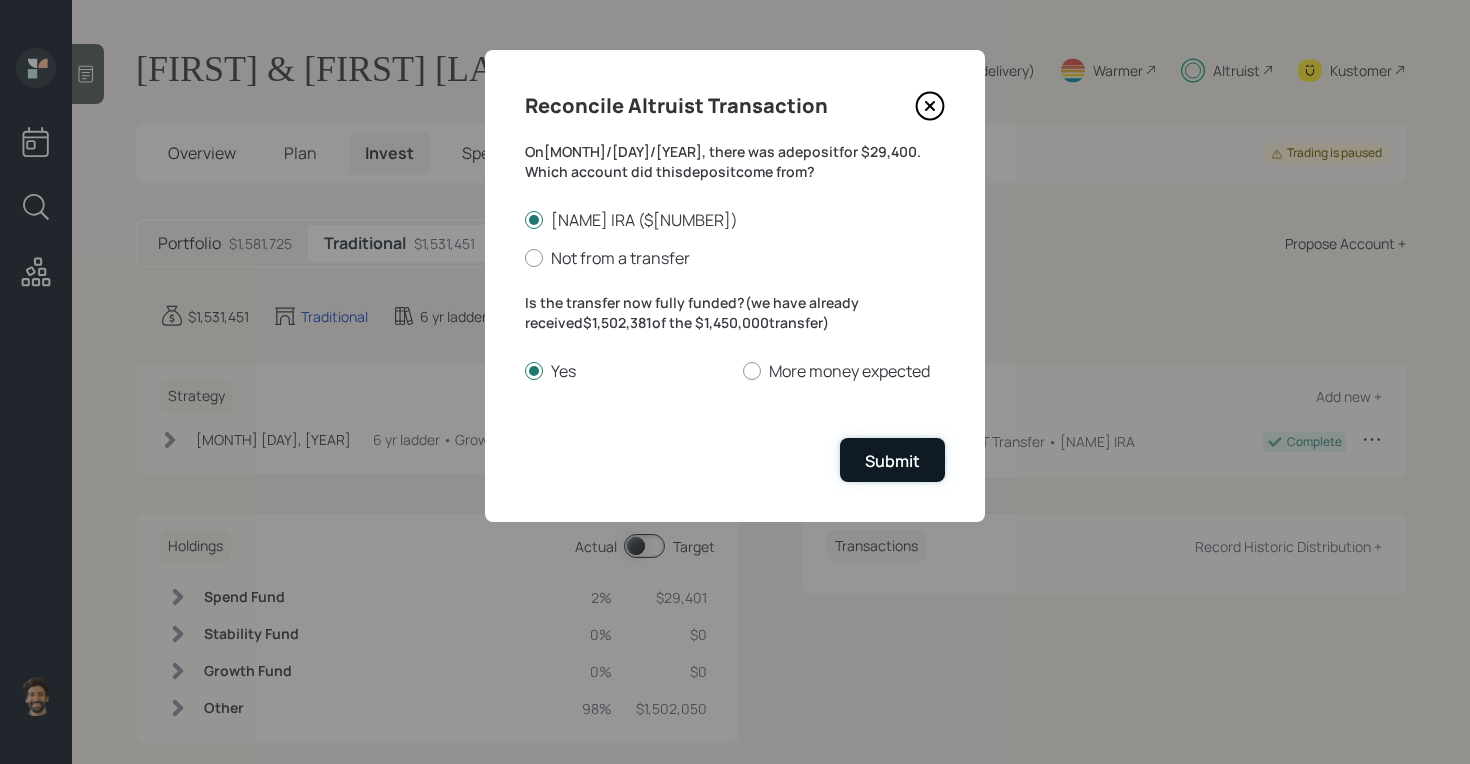 click on "Submit" at bounding box center (892, 461) 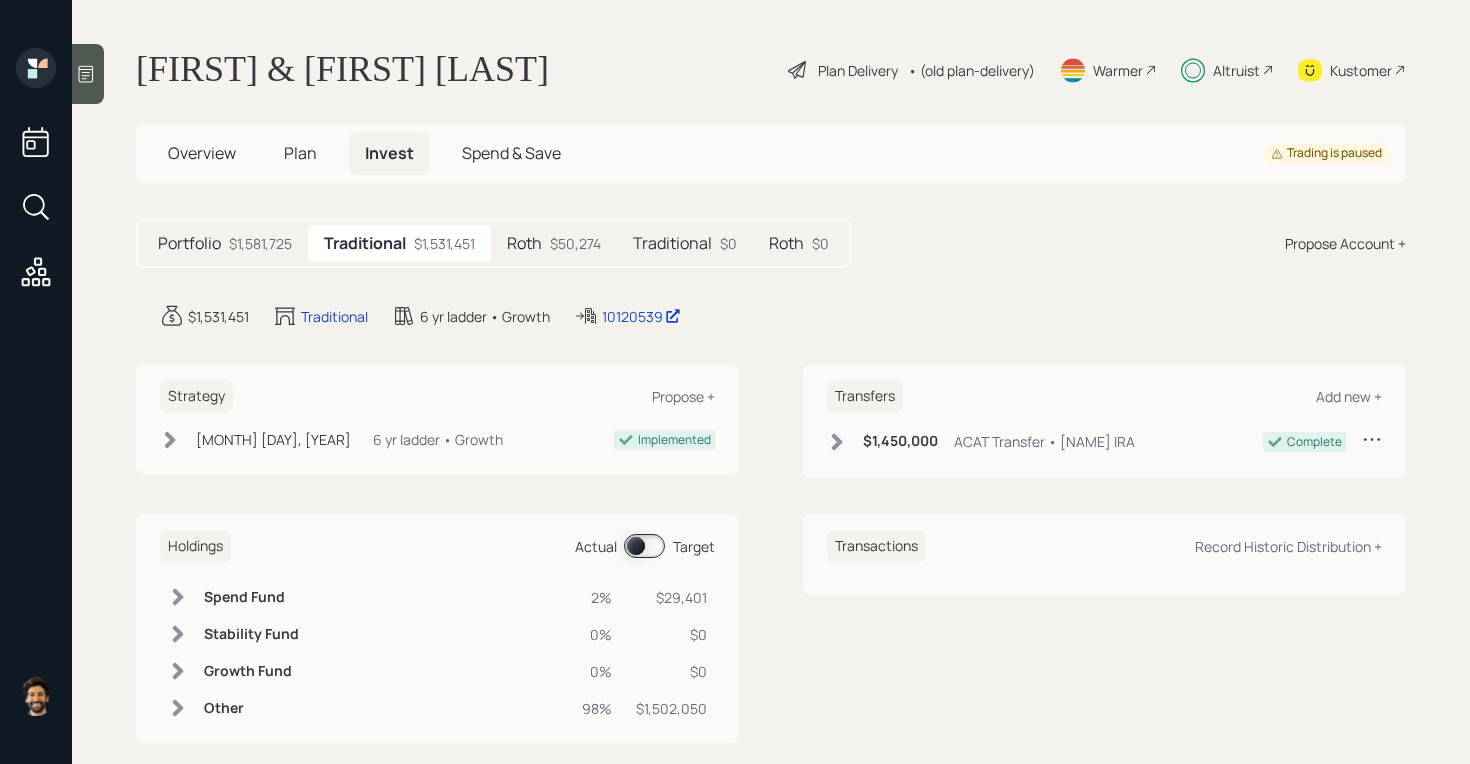 click on "$1,581,725" at bounding box center [260, 243] 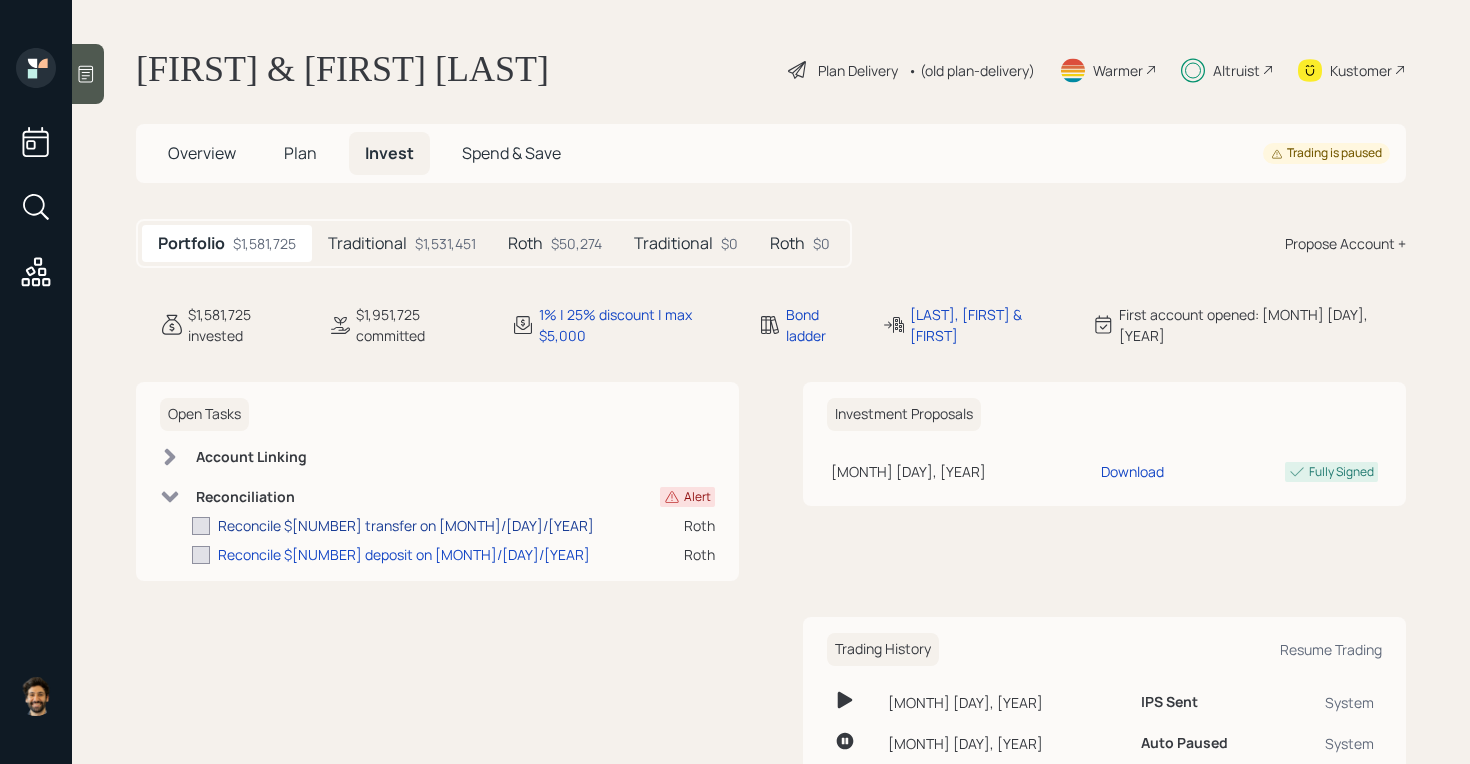 click on "Reconcile $[NUMBER] transfer on [MONTH]/[DAY]/[YEAR]" at bounding box center [406, 525] 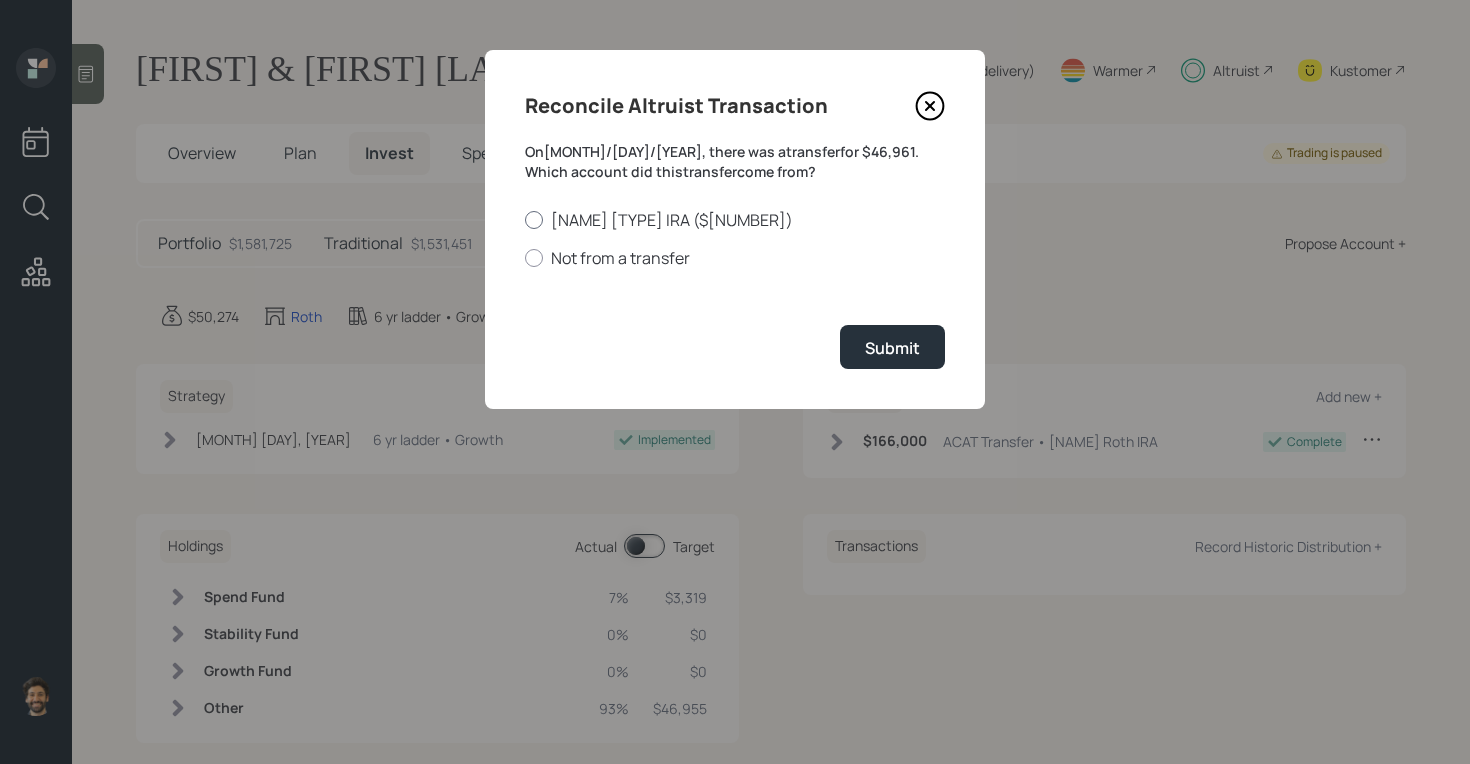 click on "[NAME] [TYPE] IRA  ($[NUMBER])" at bounding box center (735, 220) 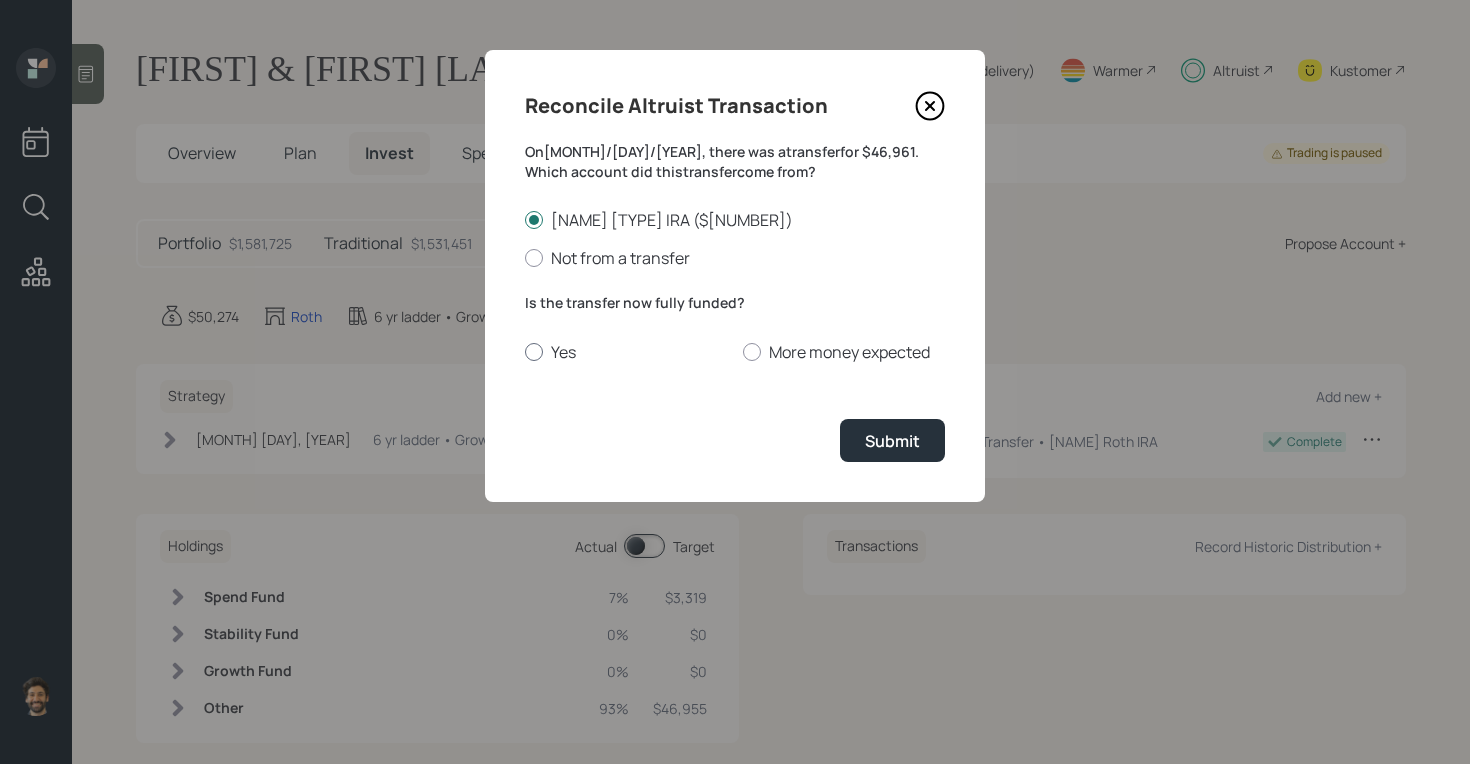 click on "Yes" at bounding box center [626, 352] 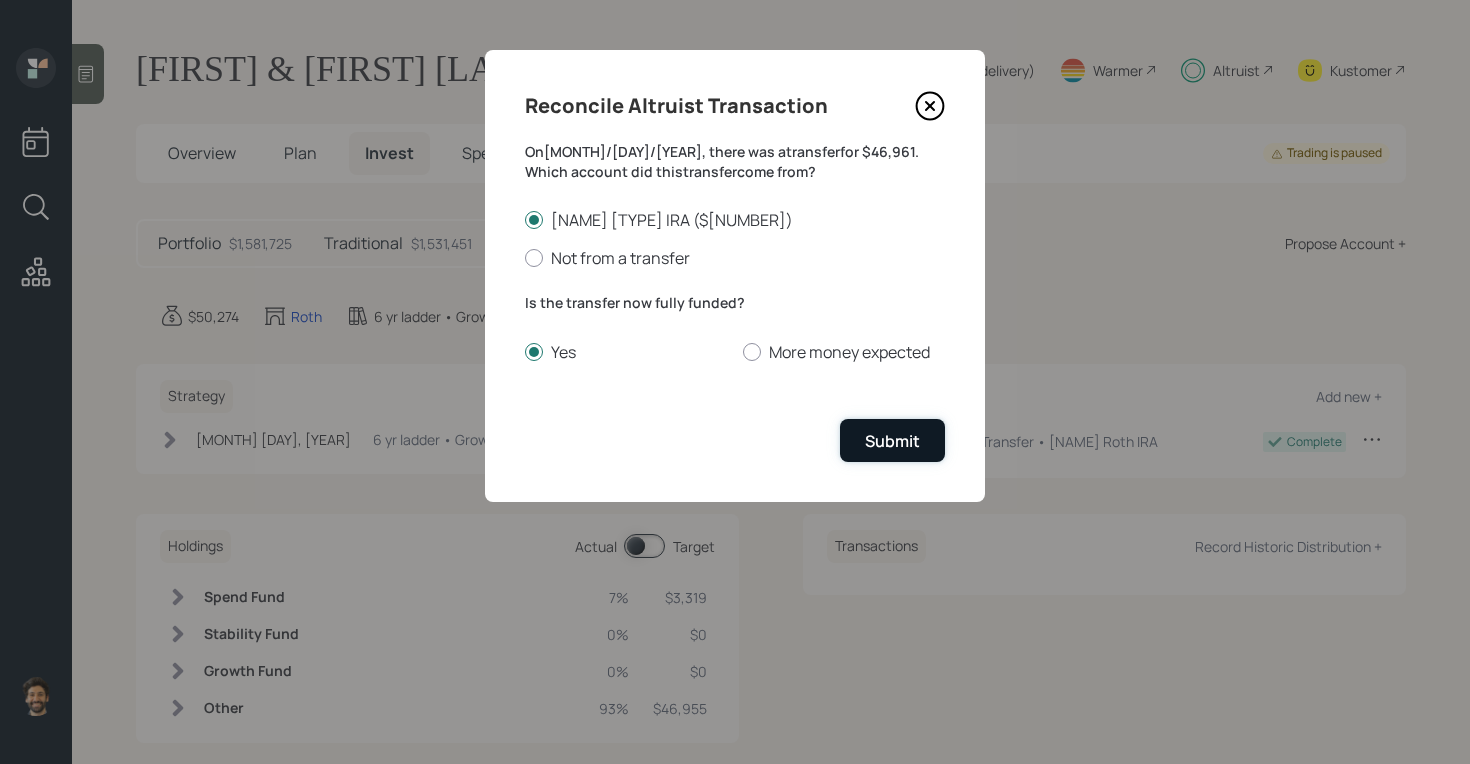 click on "Submit" at bounding box center (892, 441) 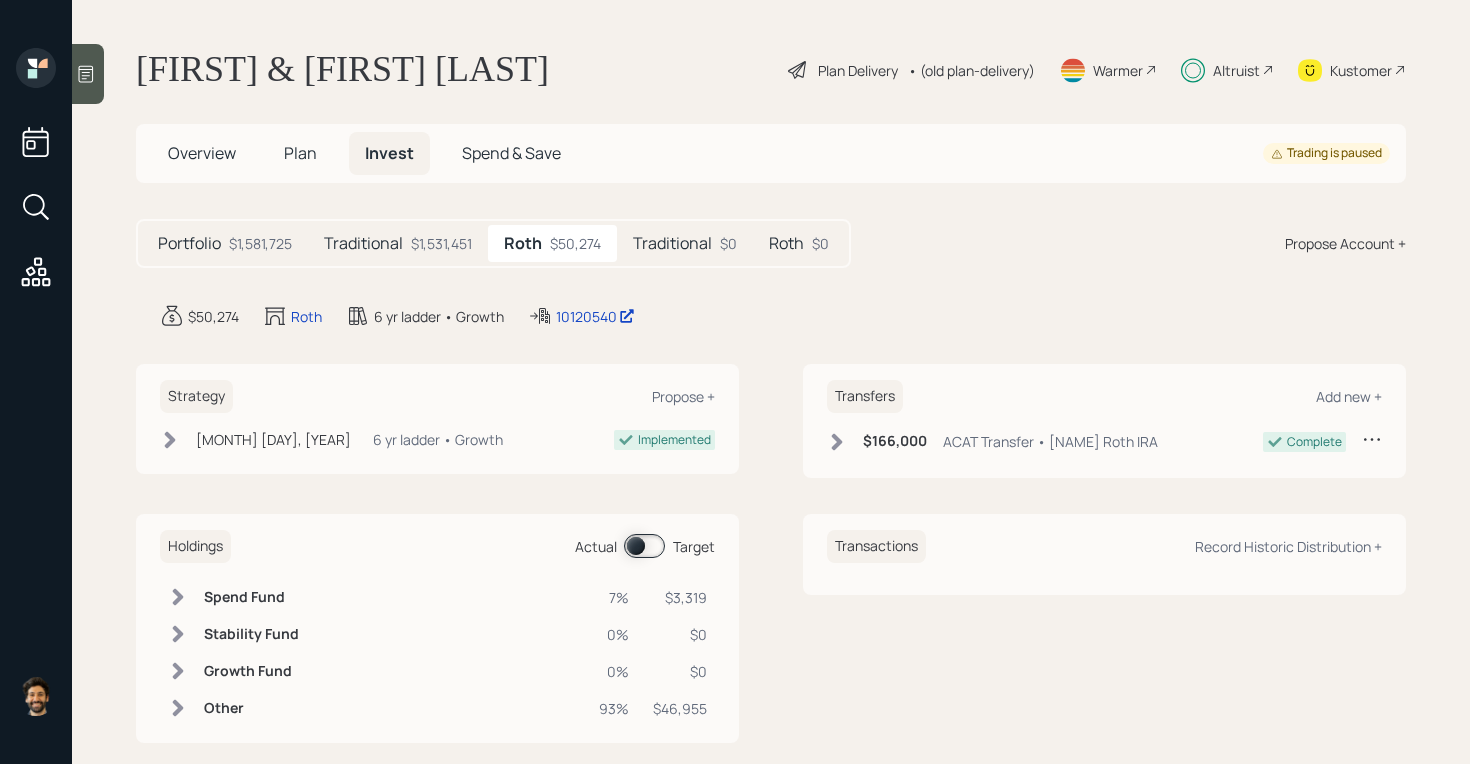 click on "$1,581,725" at bounding box center [260, 243] 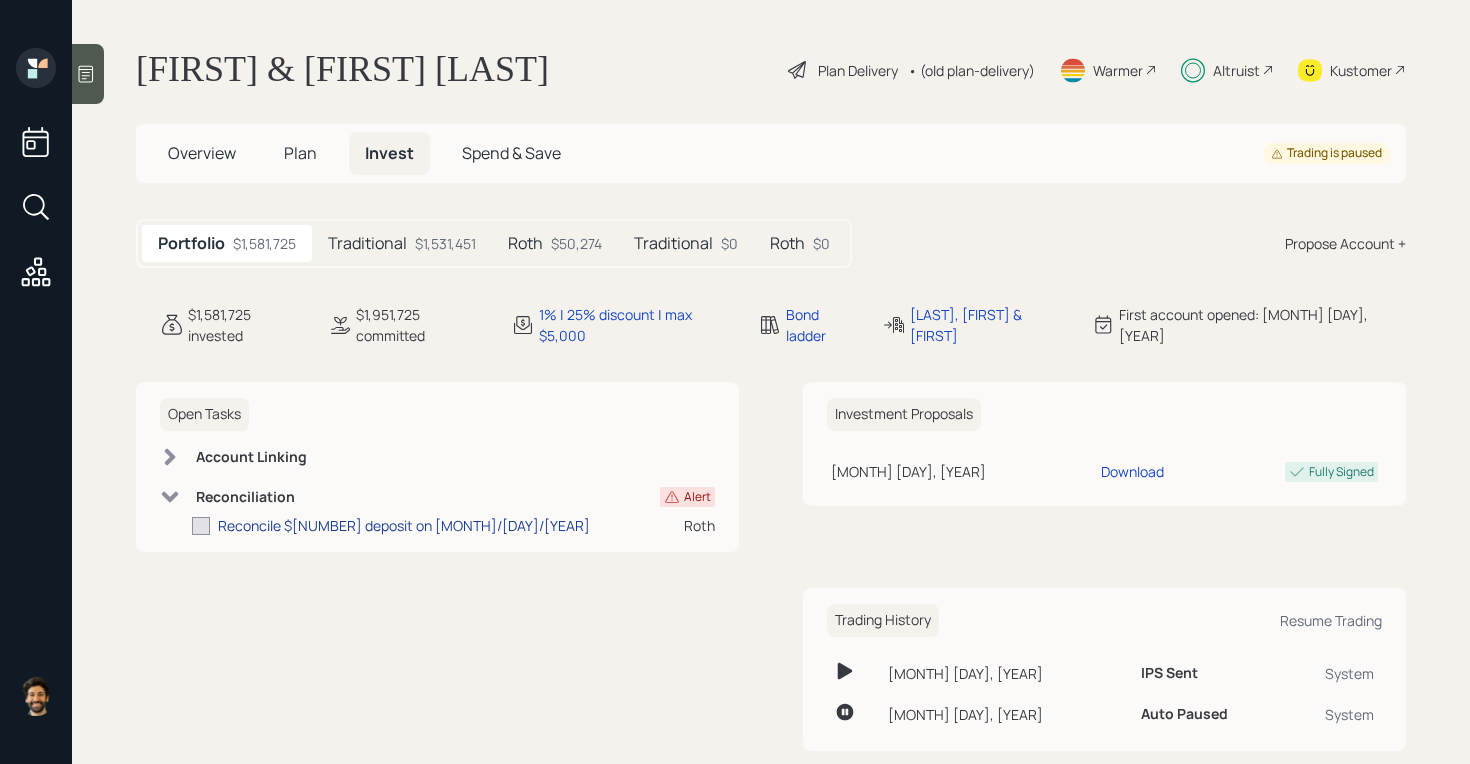click on "Reconcile $[NUMBER] deposit on [MONTH]/[DAY]/[YEAR]" at bounding box center [404, 525] 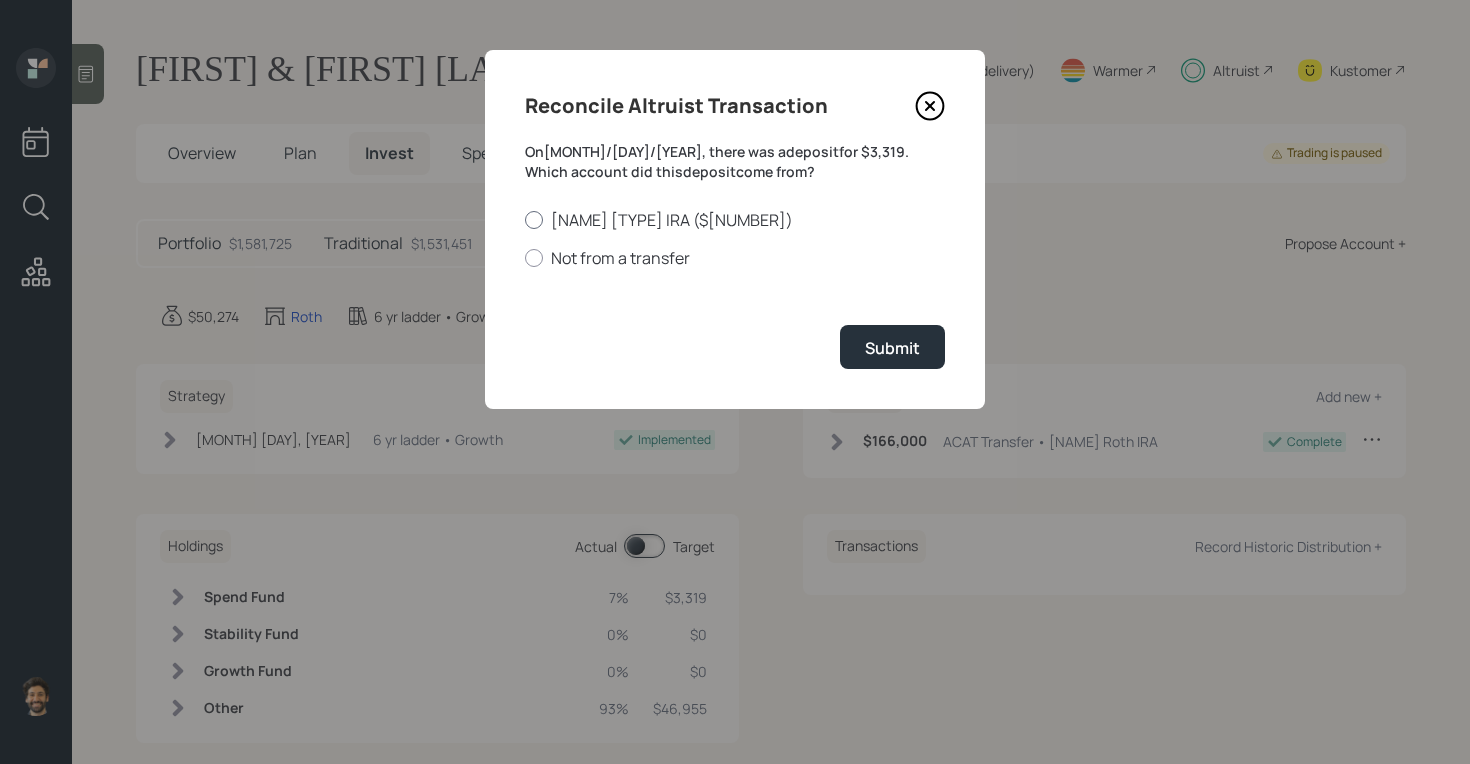 click on "[NAME] [TYPE] IRA  ($[NUMBER])" at bounding box center [735, 220] 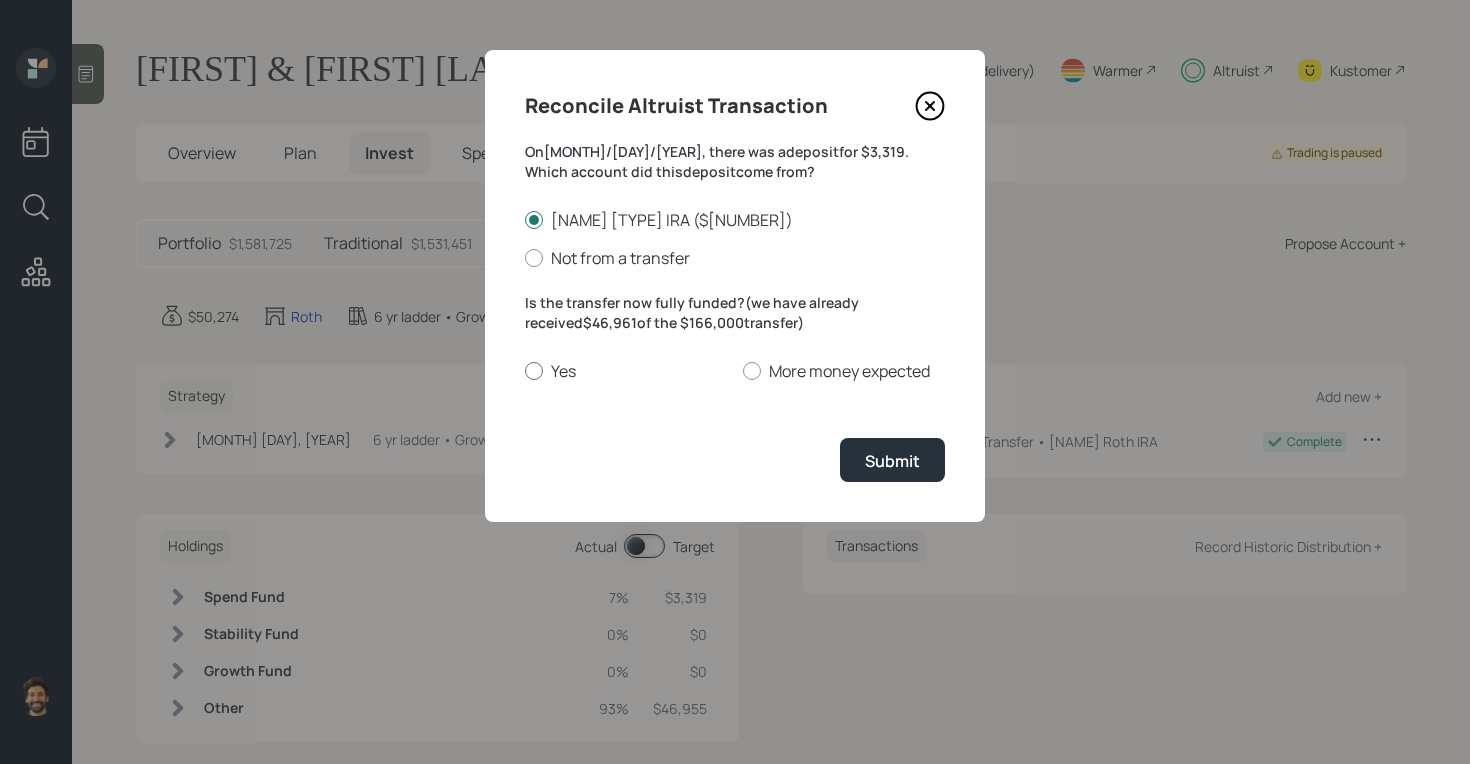 click on "Yes" at bounding box center (626, 371) 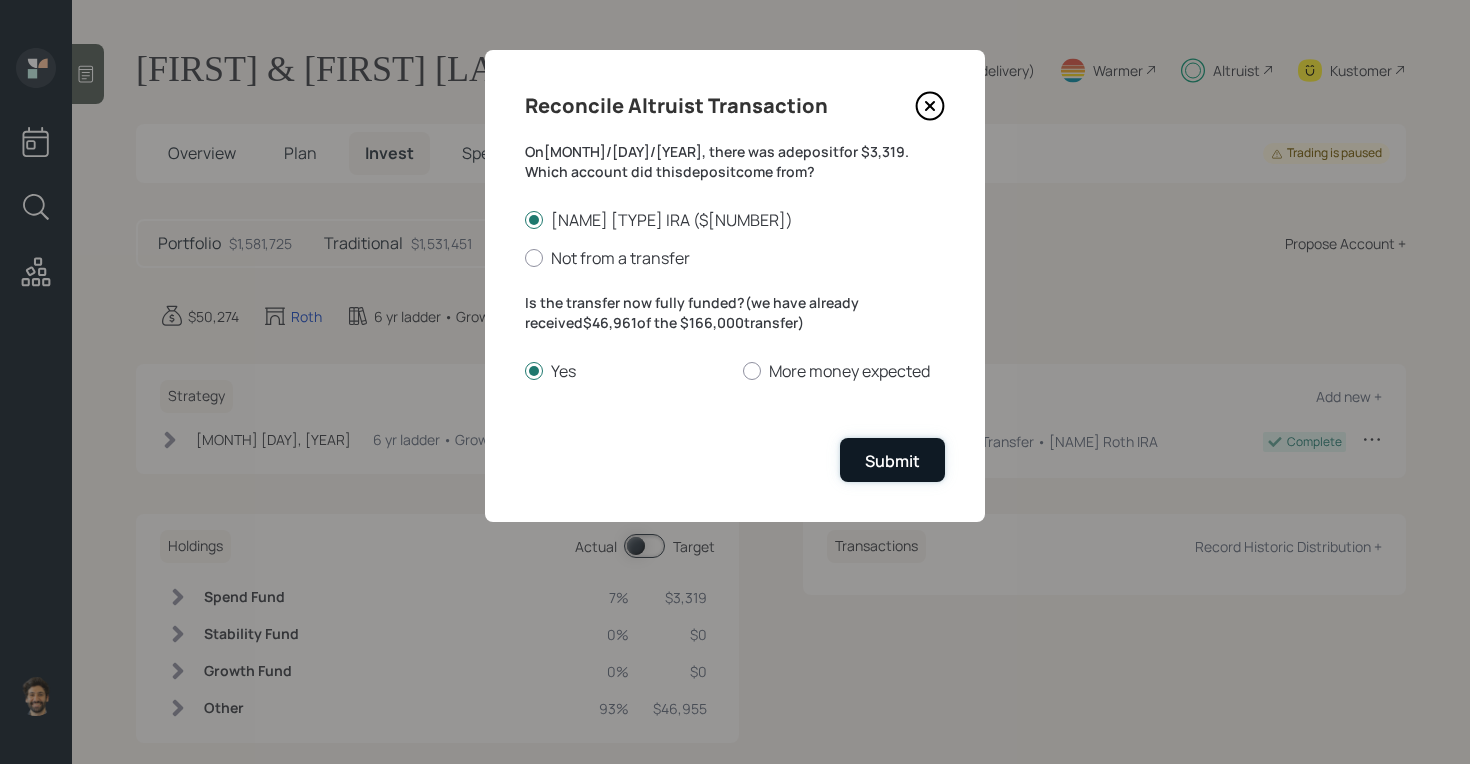 click on "Submit" at bounding box center [892, 461] 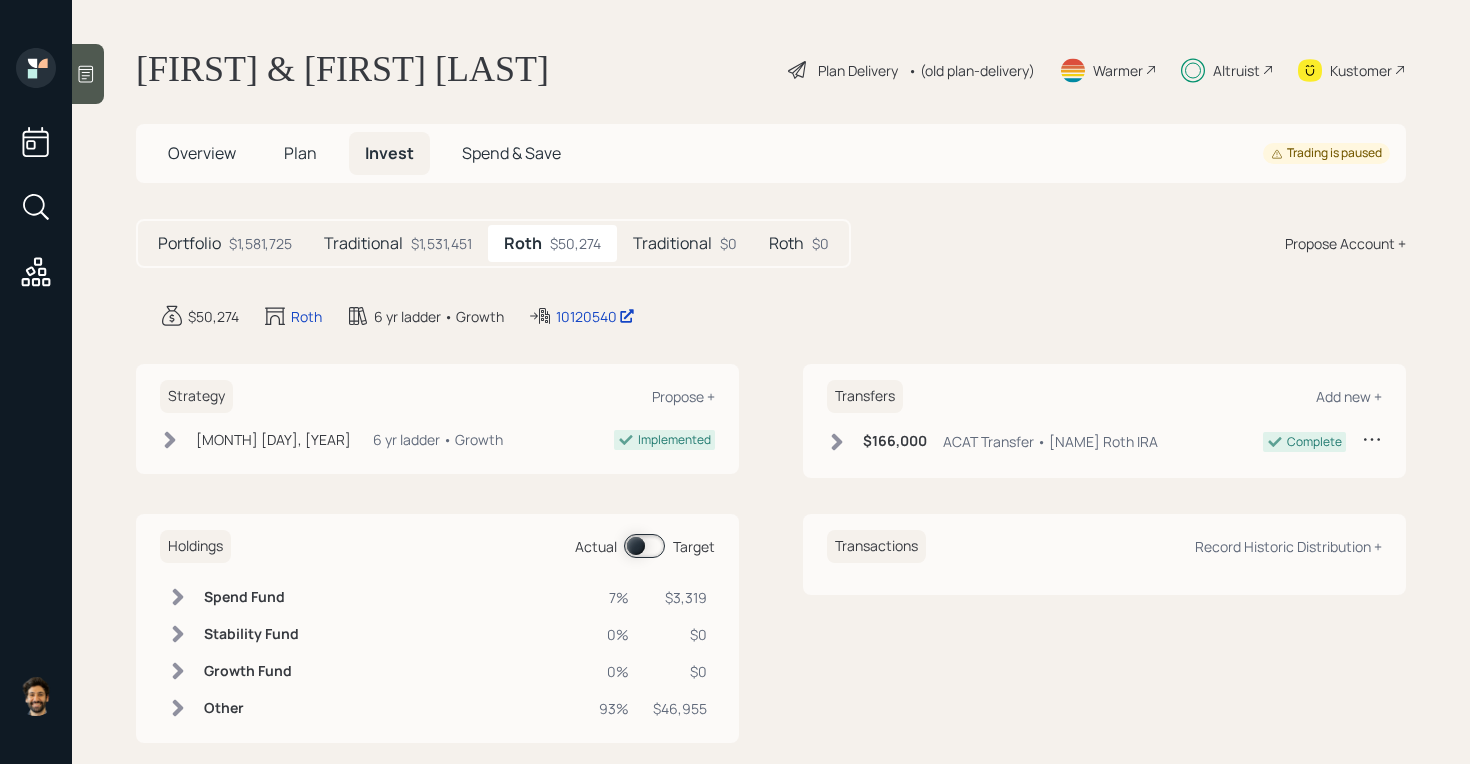 click on "Traditional" at bounding box center (189, 243) 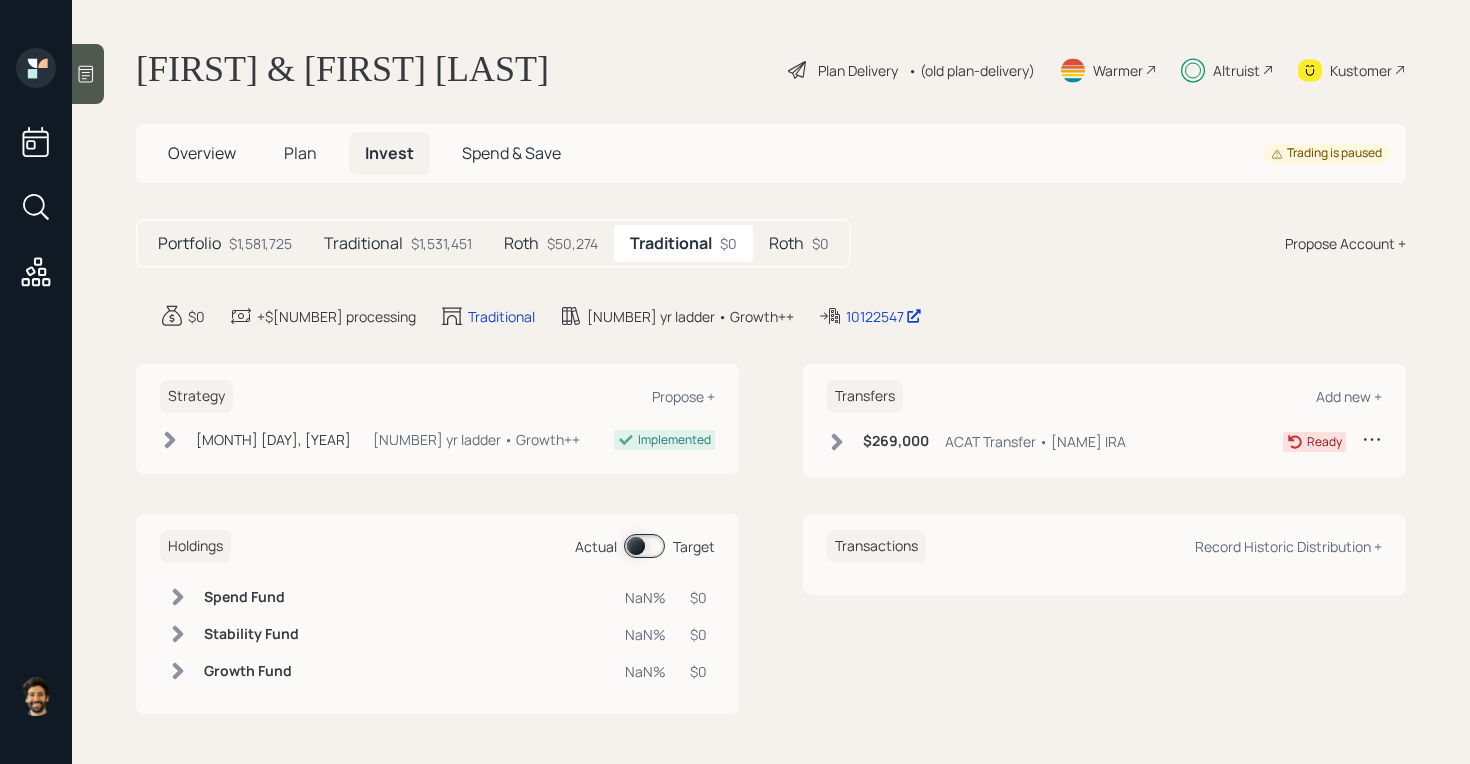 click on "[TYPE] $[NUMBER]" at bounding box center (398, 243) 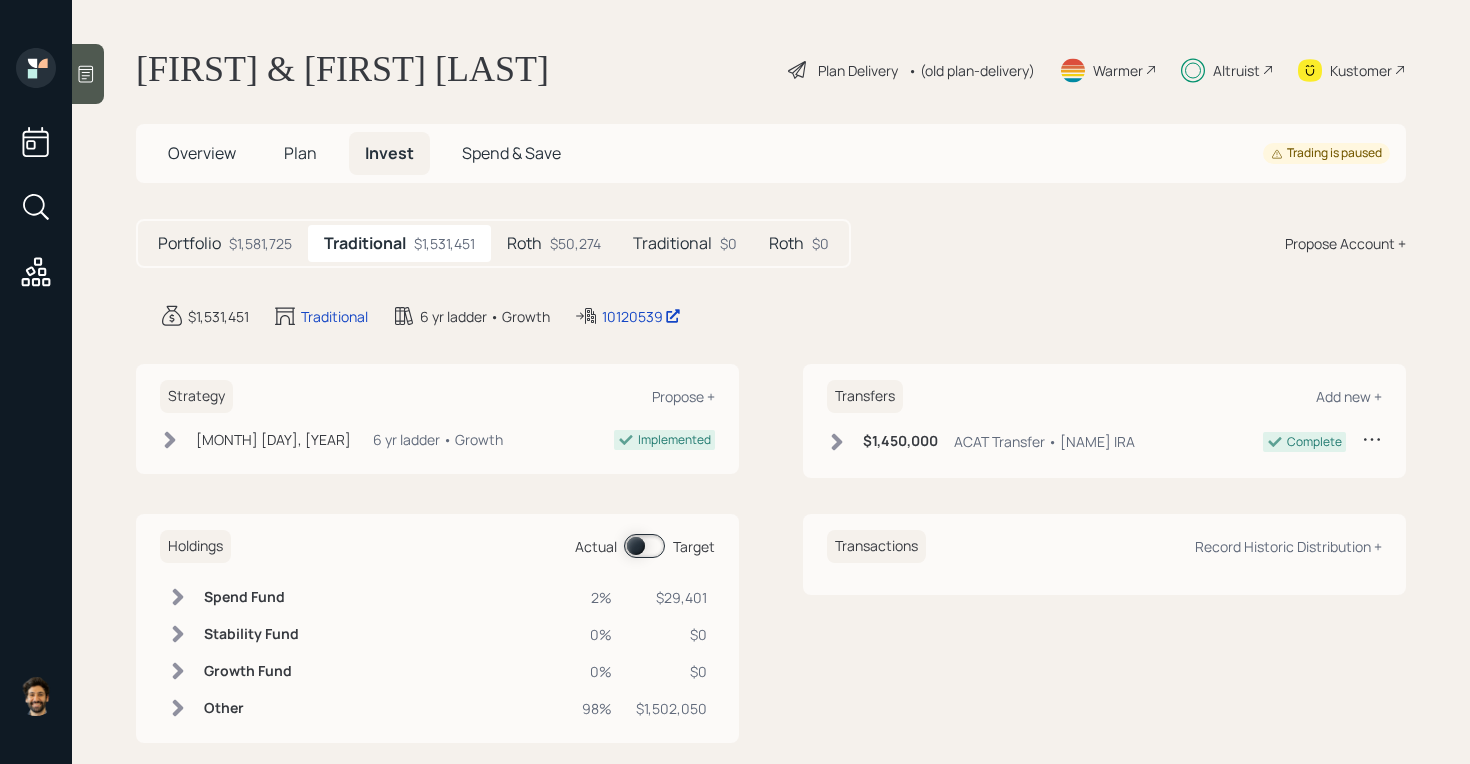 click on "Roth" at bounding box center [189, 243] 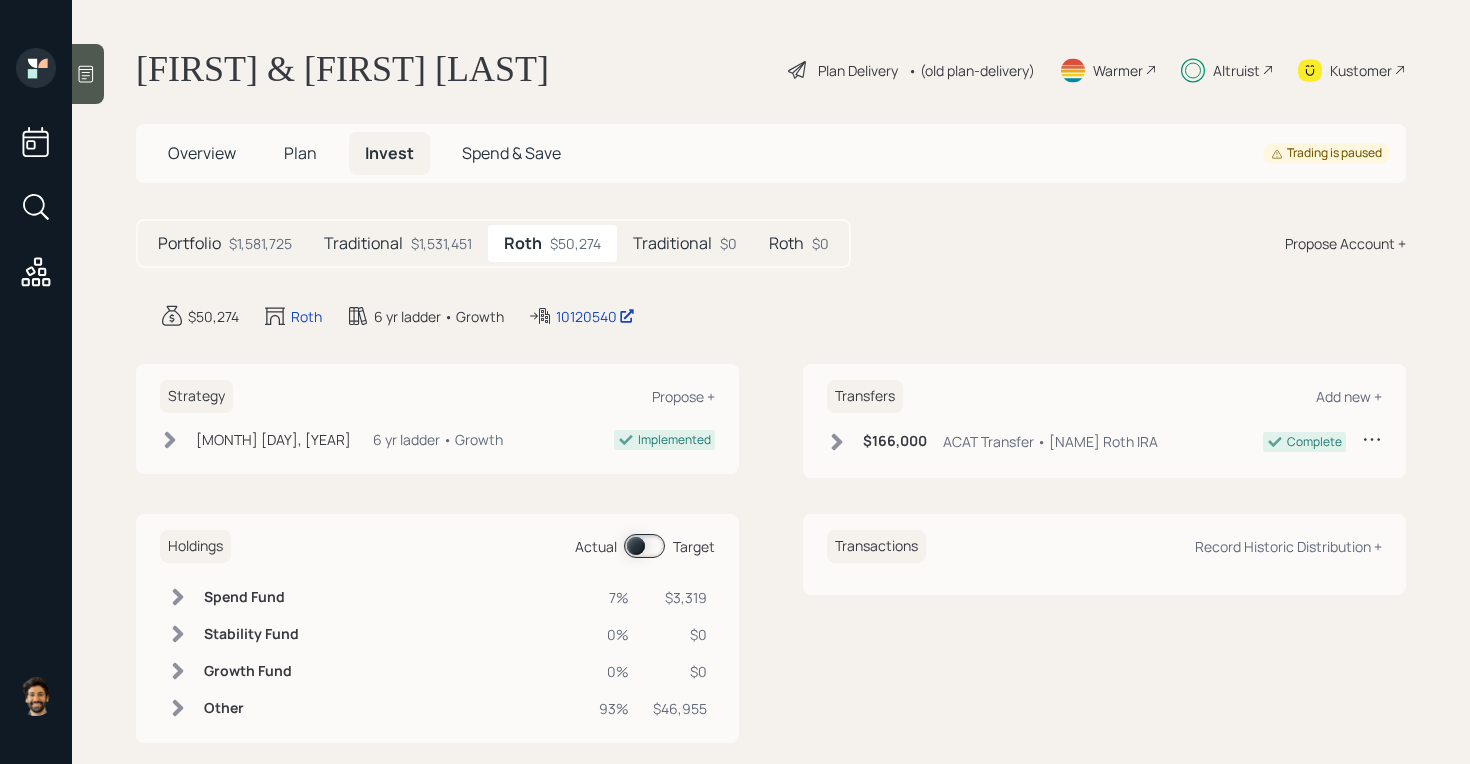 click on "Traditional" at bounding box center [189, 243] 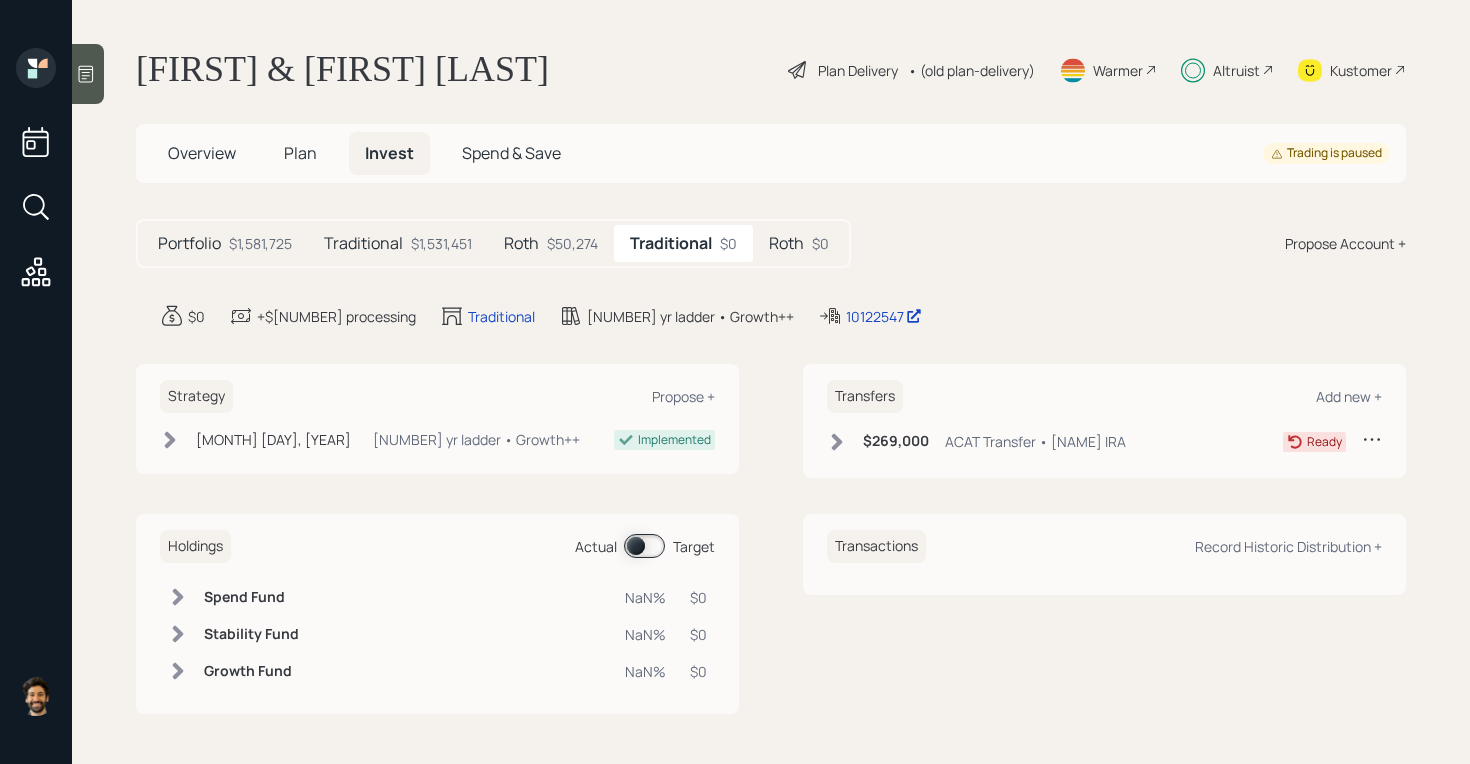 click on "Roth" at bounding box center [189, 243] 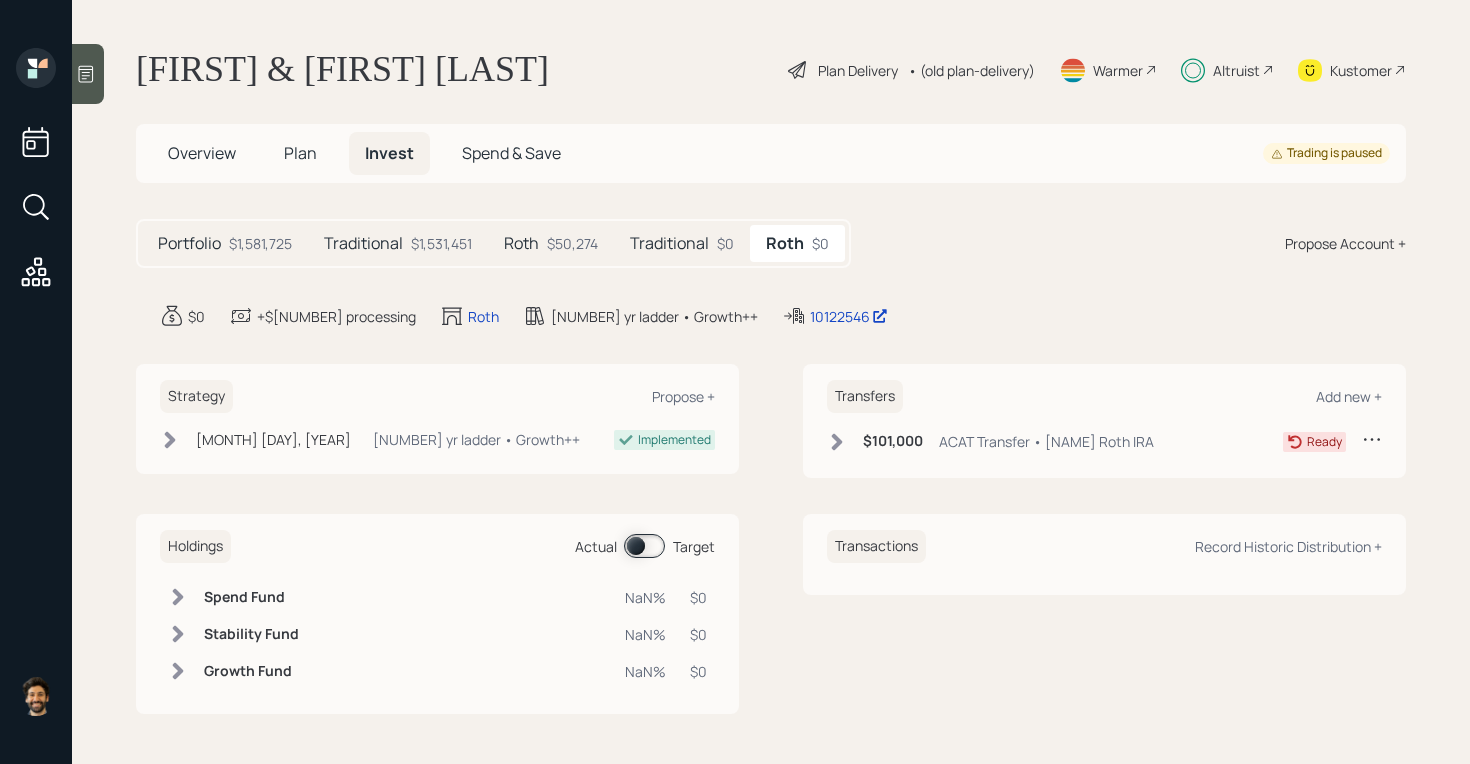 click on "Roth" at bounding box center (189, 243) 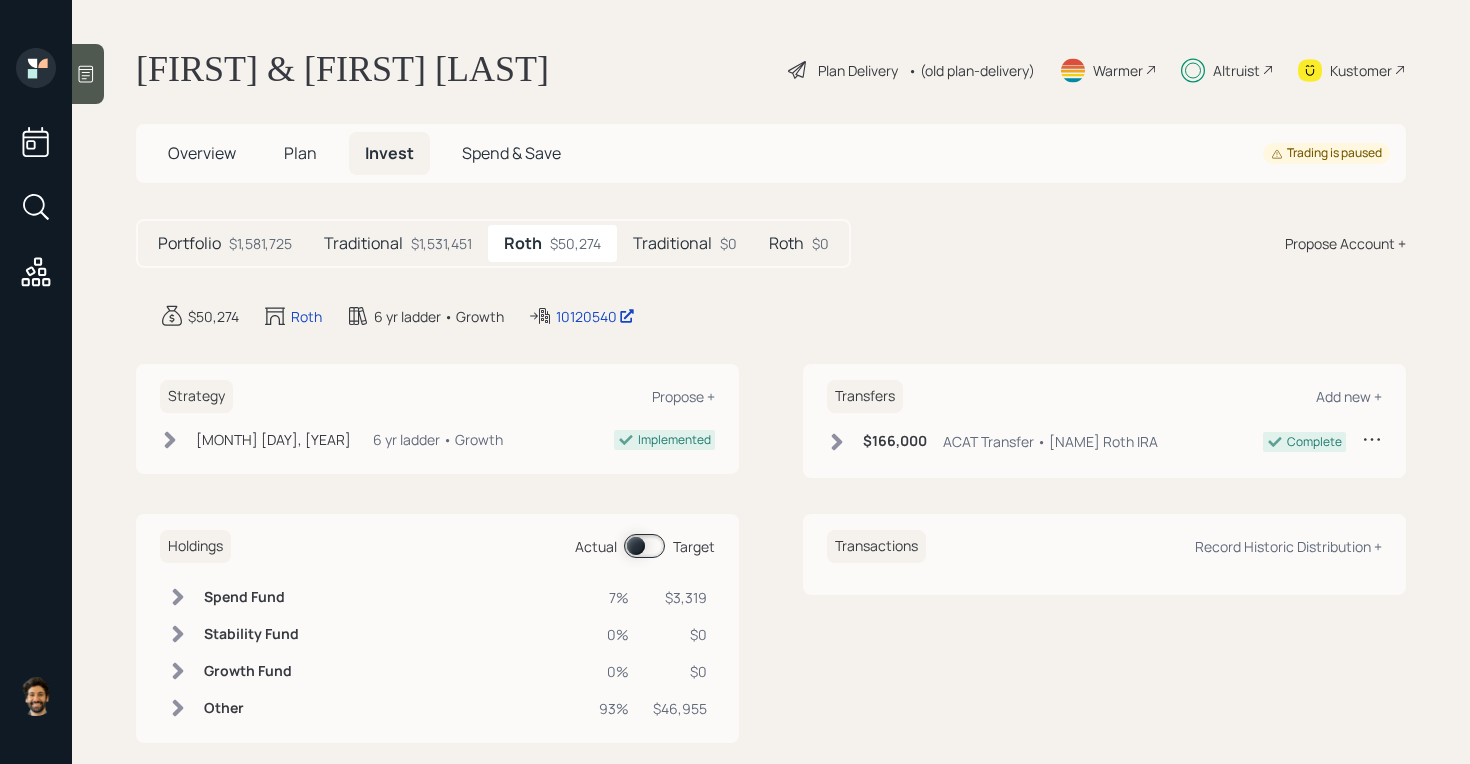 click on "$1,531,451" at bounding box center [260, 243] 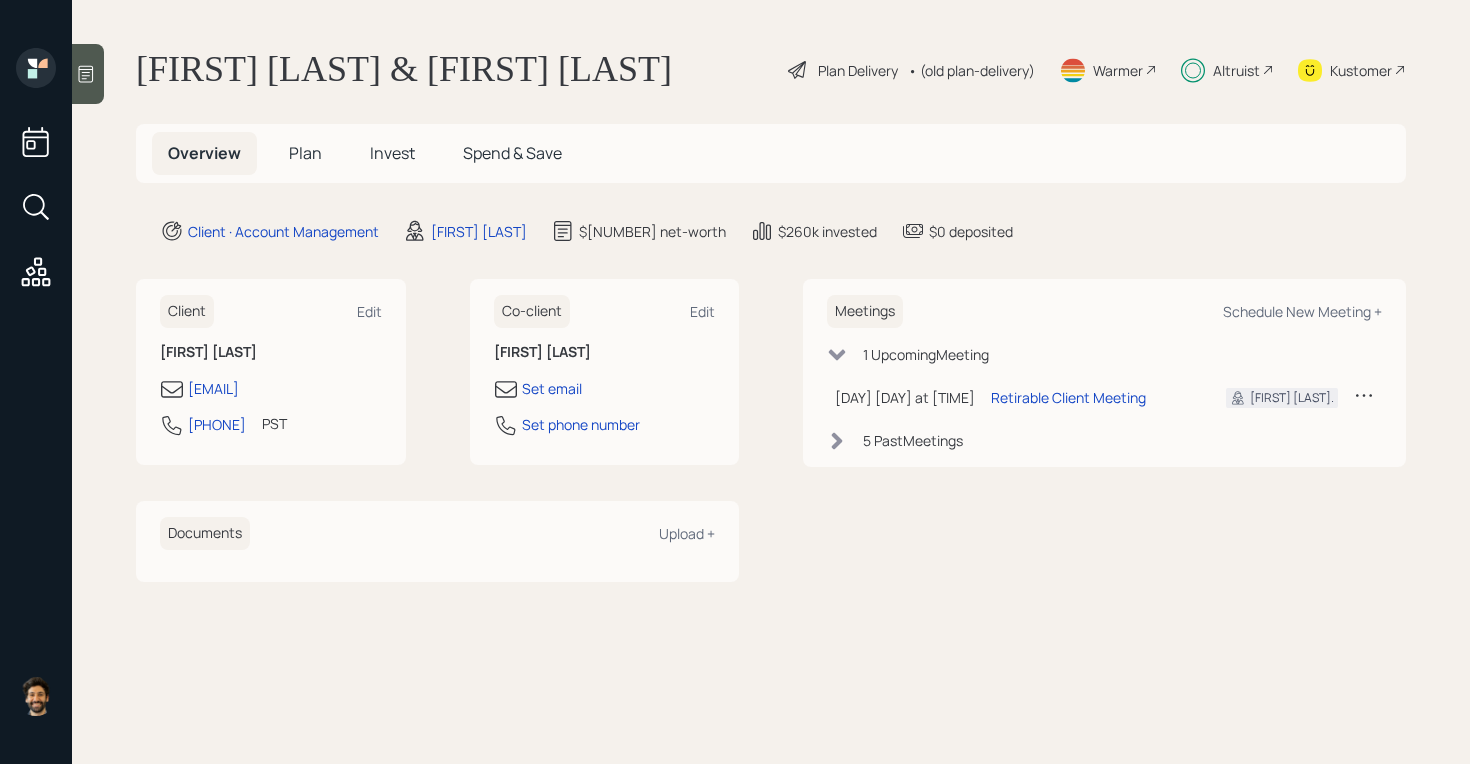 scroll, scrollTop: 0, scrollLeft: 0, axis: both 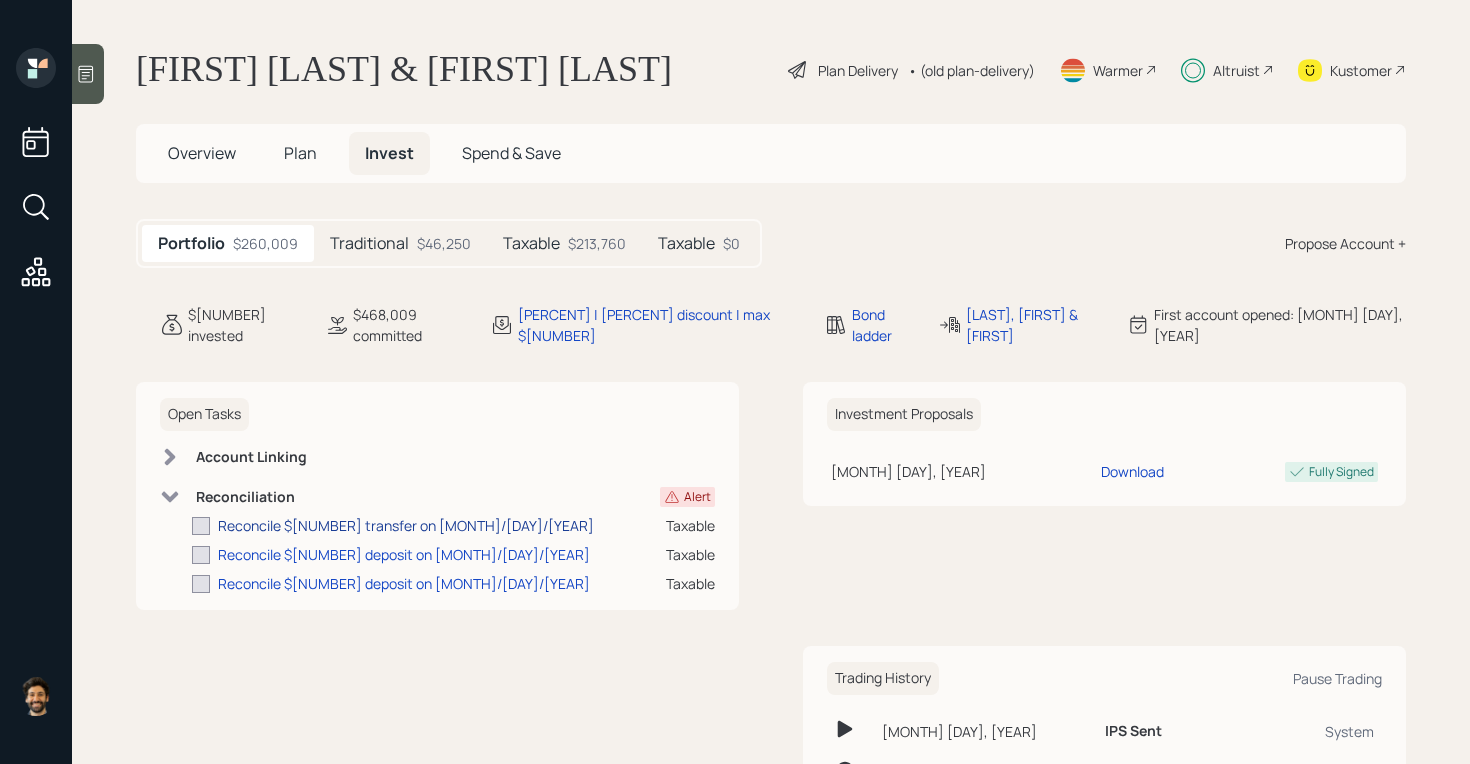 click on "Reconcile $208,709 transfer on 06/29/2025" at bounding box center (406, 525) 